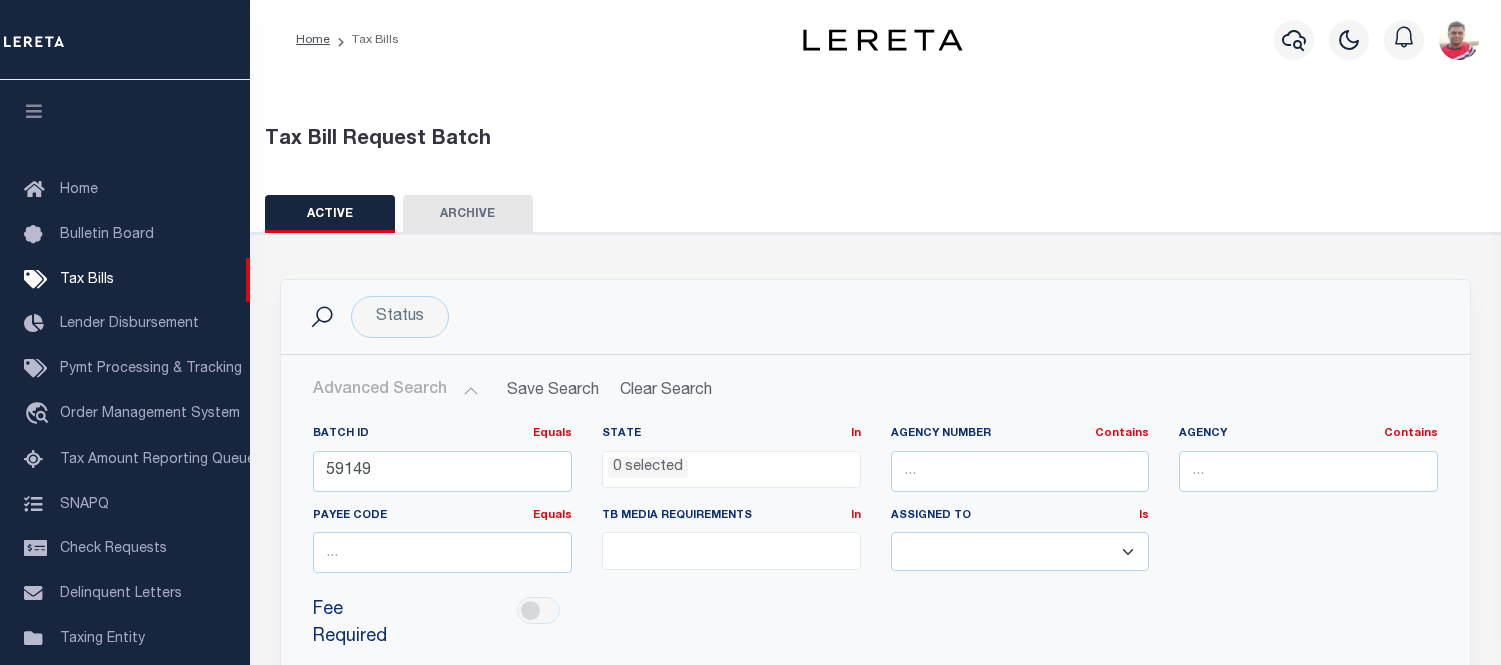 select 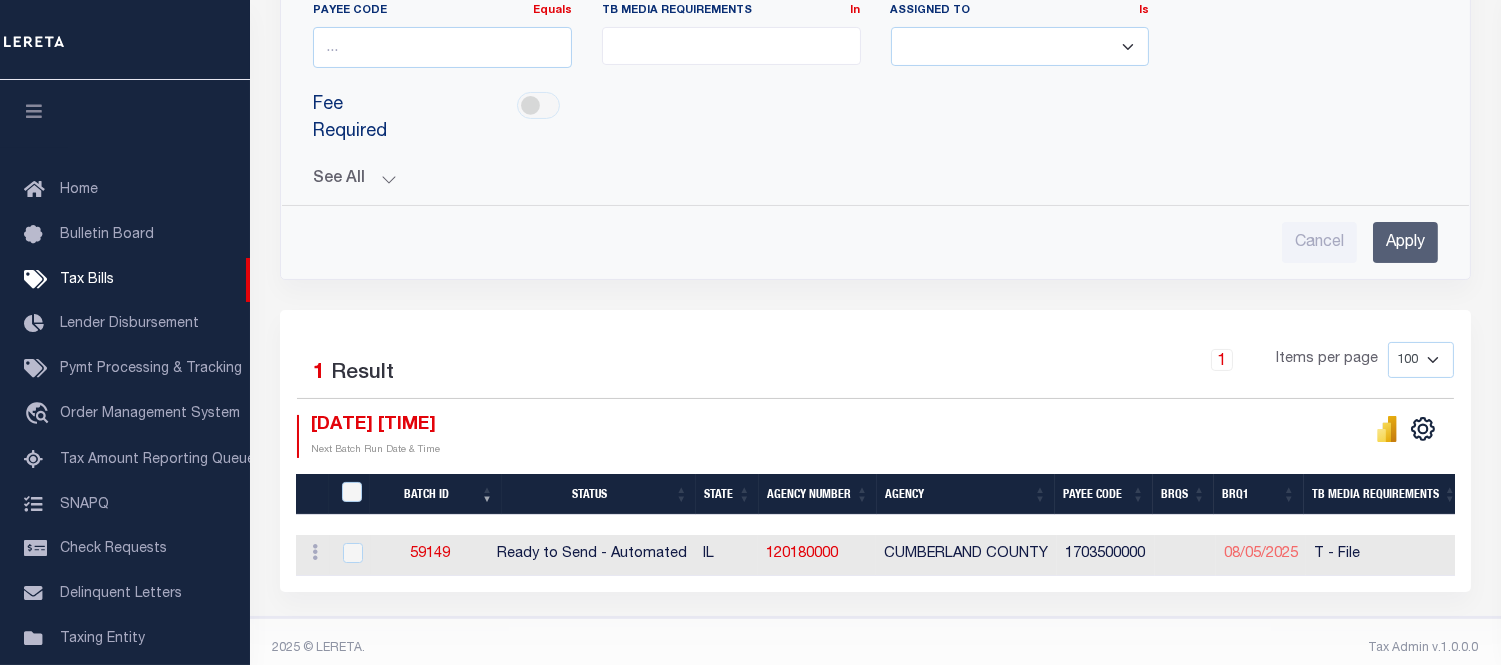 scroll, scrollTop: 505, scrollLeft: 0, axis: vertical 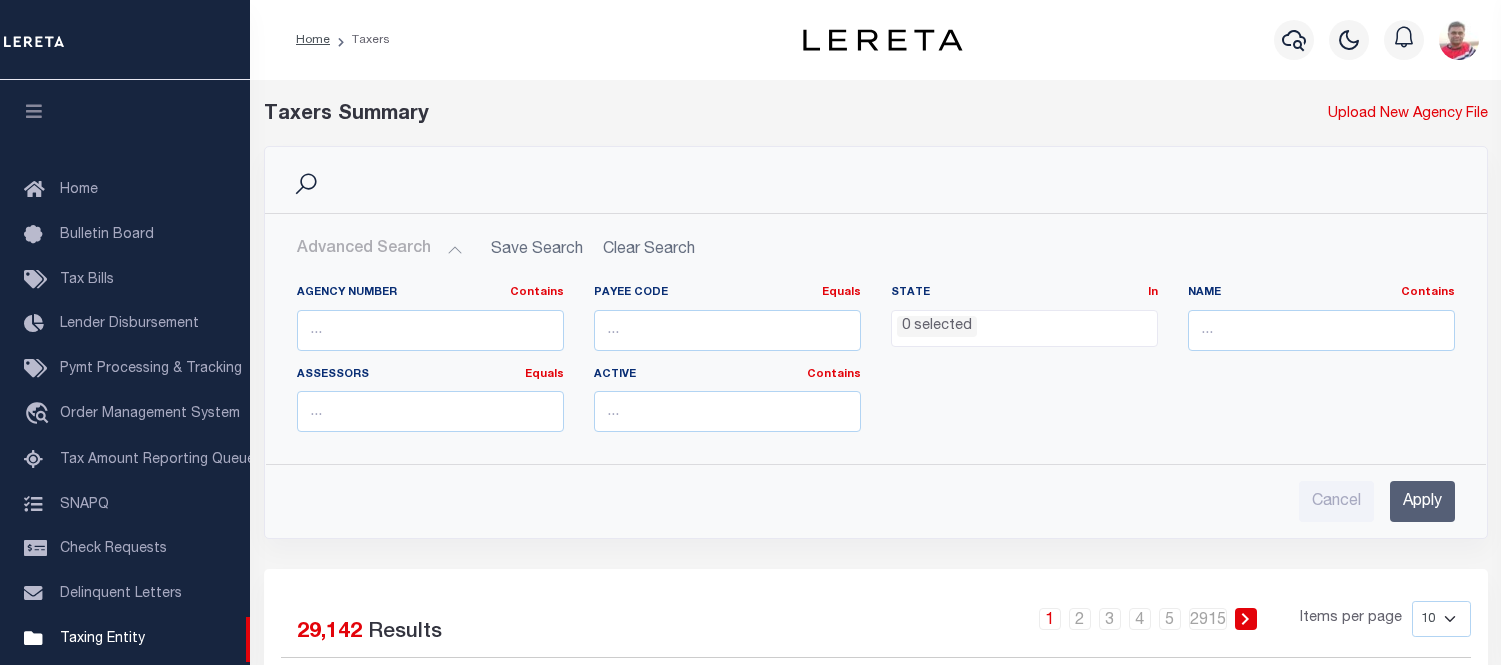 select 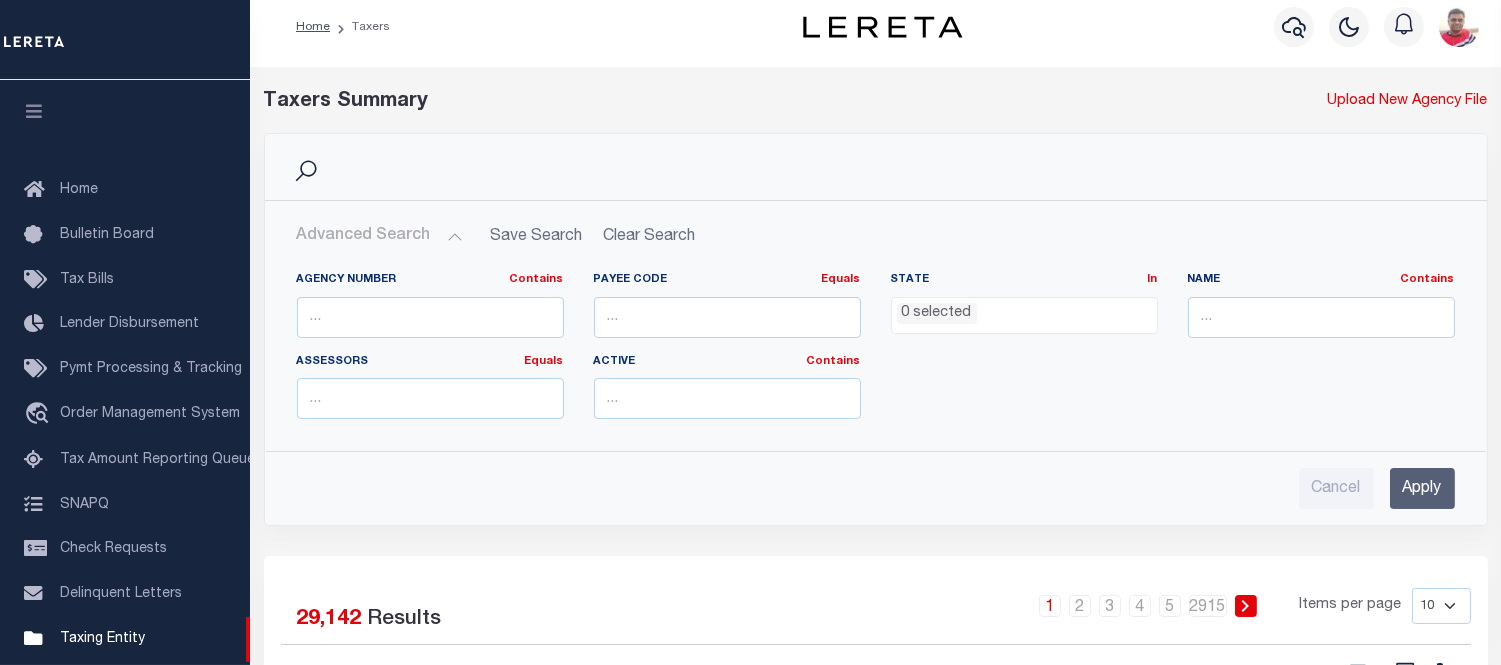 scroll, scrollTop: 298, scrollLeft: 0, axis: vertical 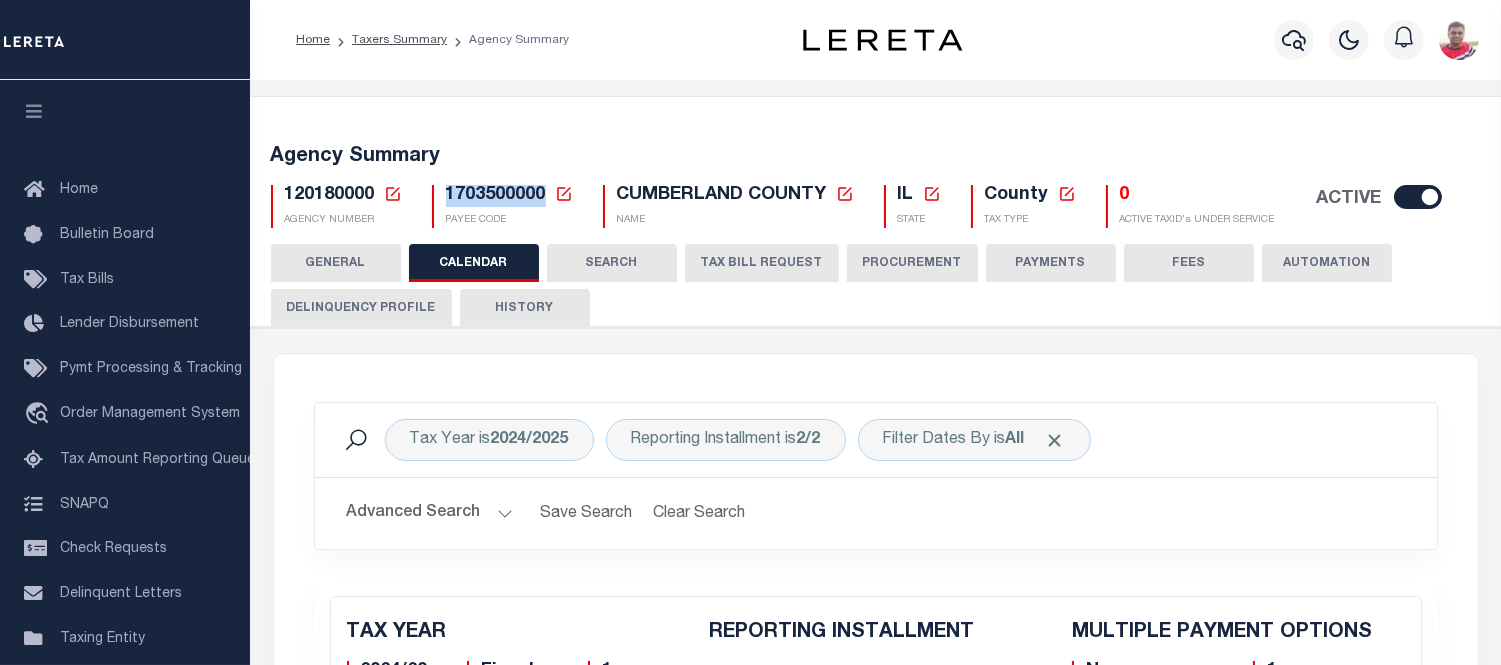 click on "Agency Summary" at bounding box center (876, 157) 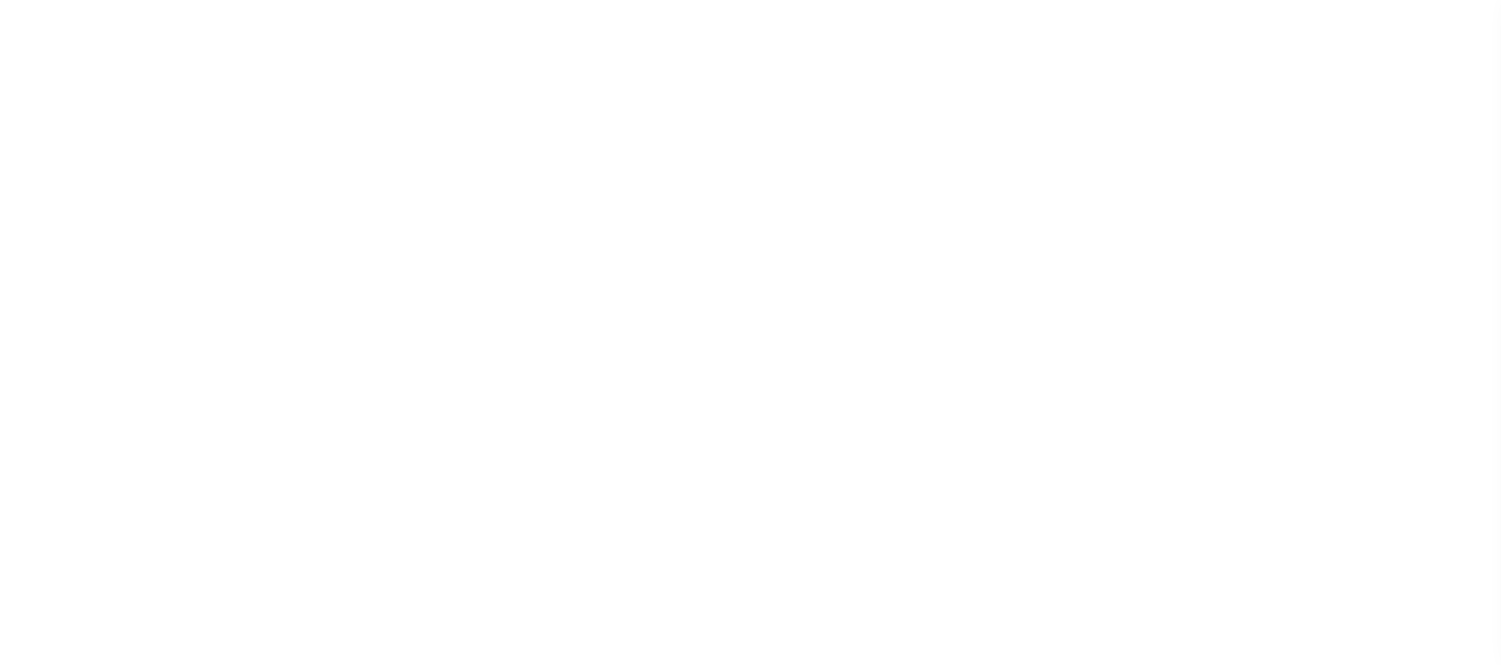 select 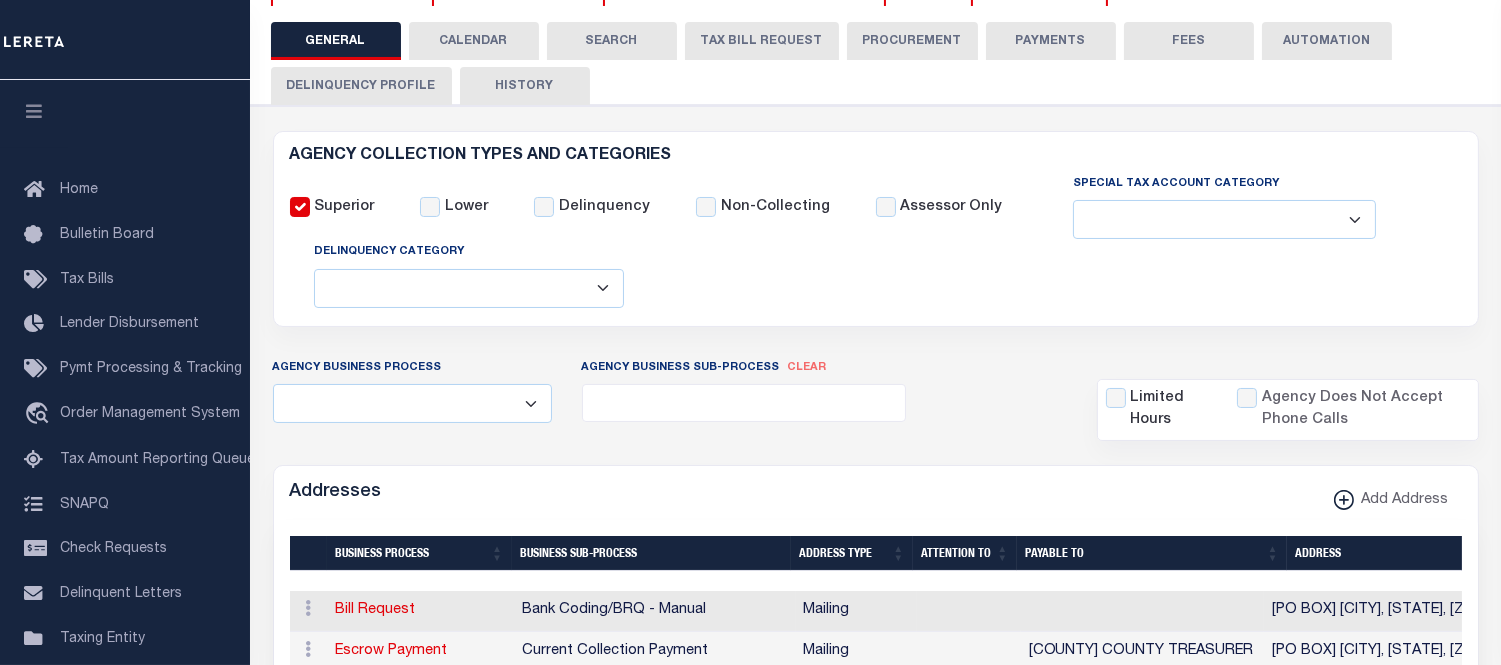 scroll, scrollTop: 0, scrollLeft: 0, axis: both 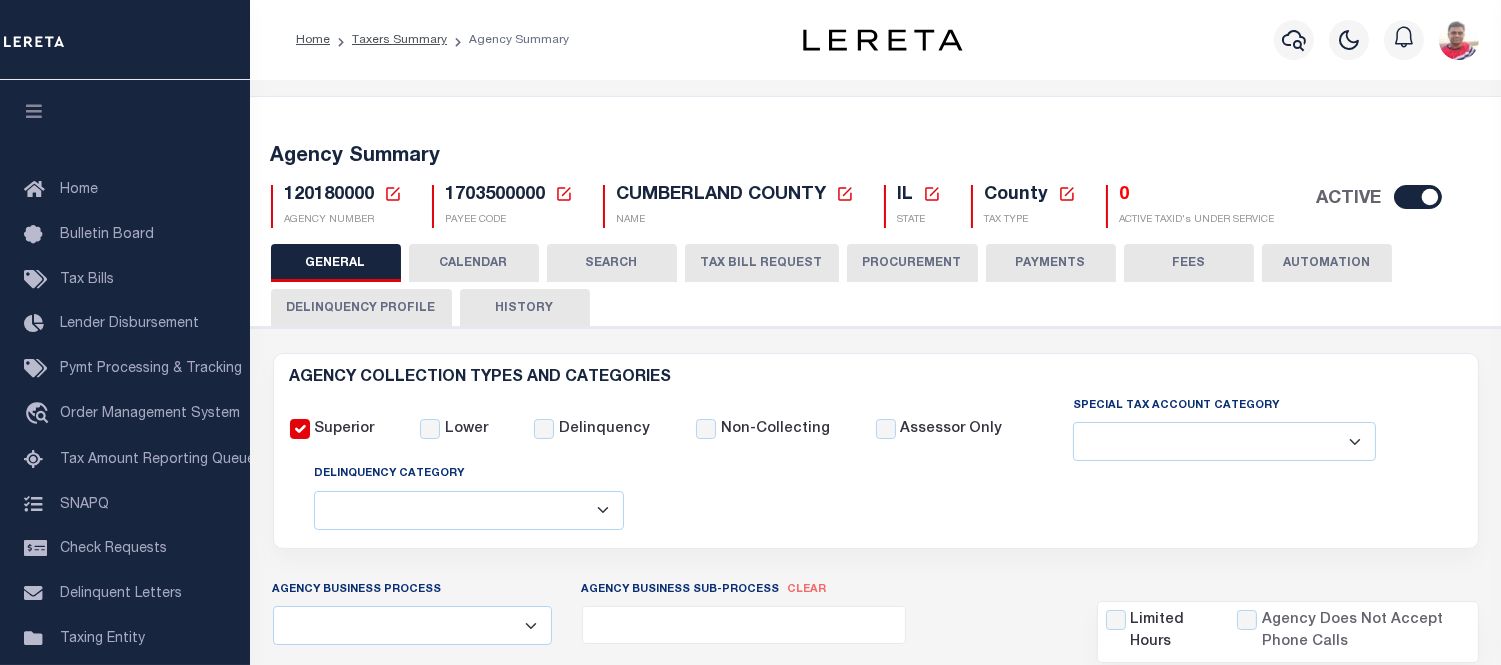 drag, startPoint x: 487, startPoint y: 260, endPoint x: 611, endPoint y: 325, distance: 140.00357 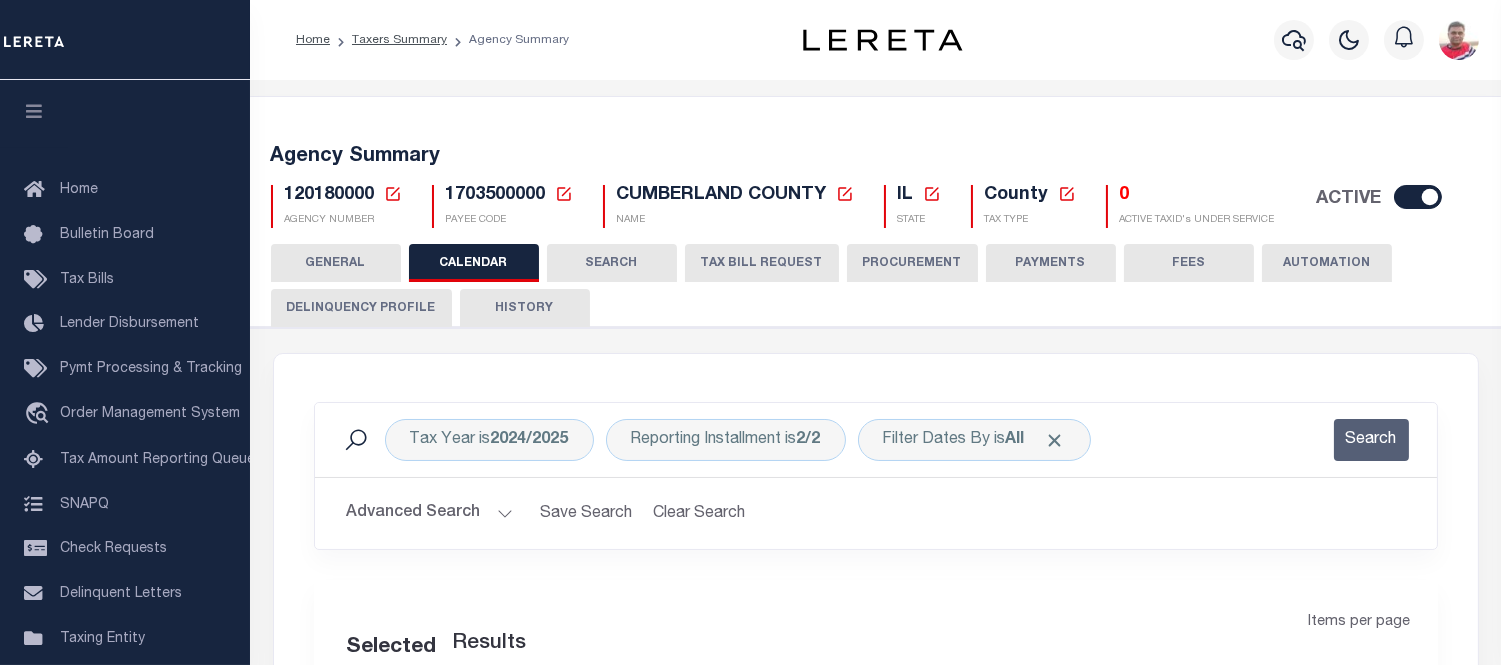 scroll, scrollTop: 444, scrollLeft: 0, axis: vertical 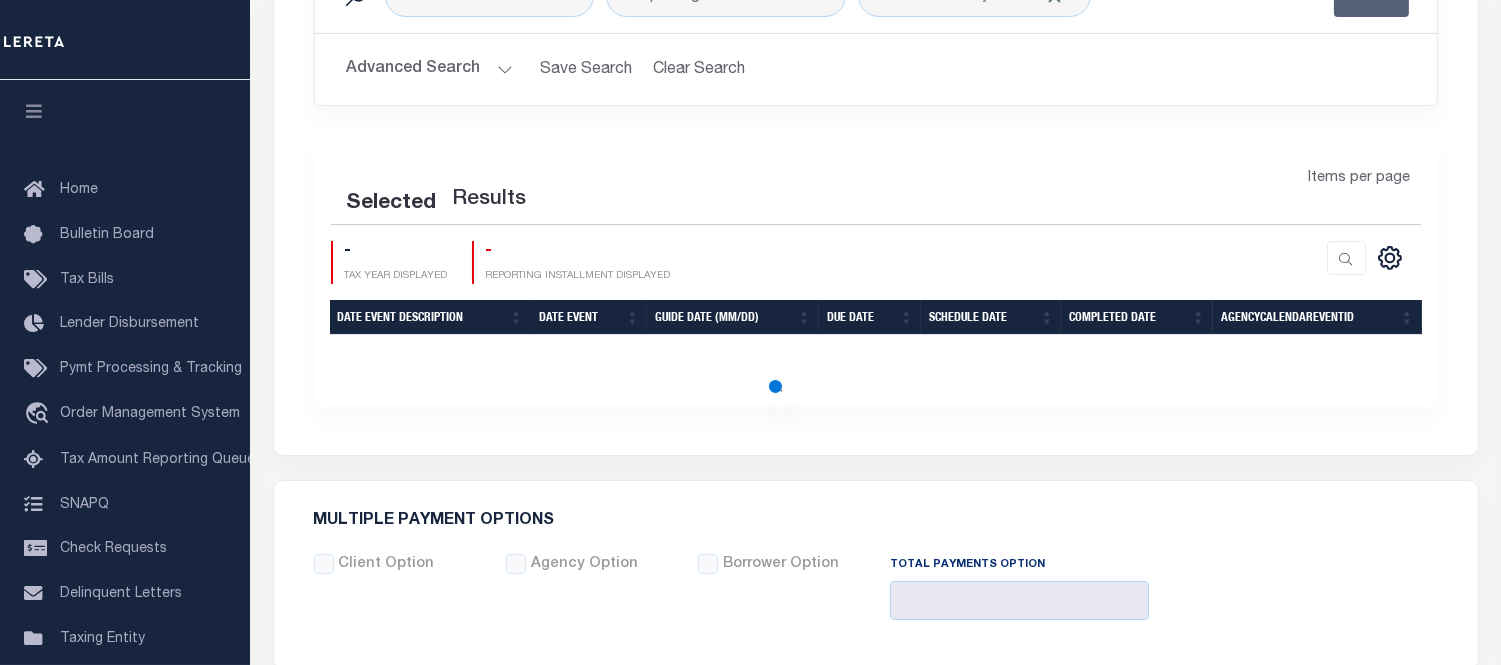 checkbox on "false" 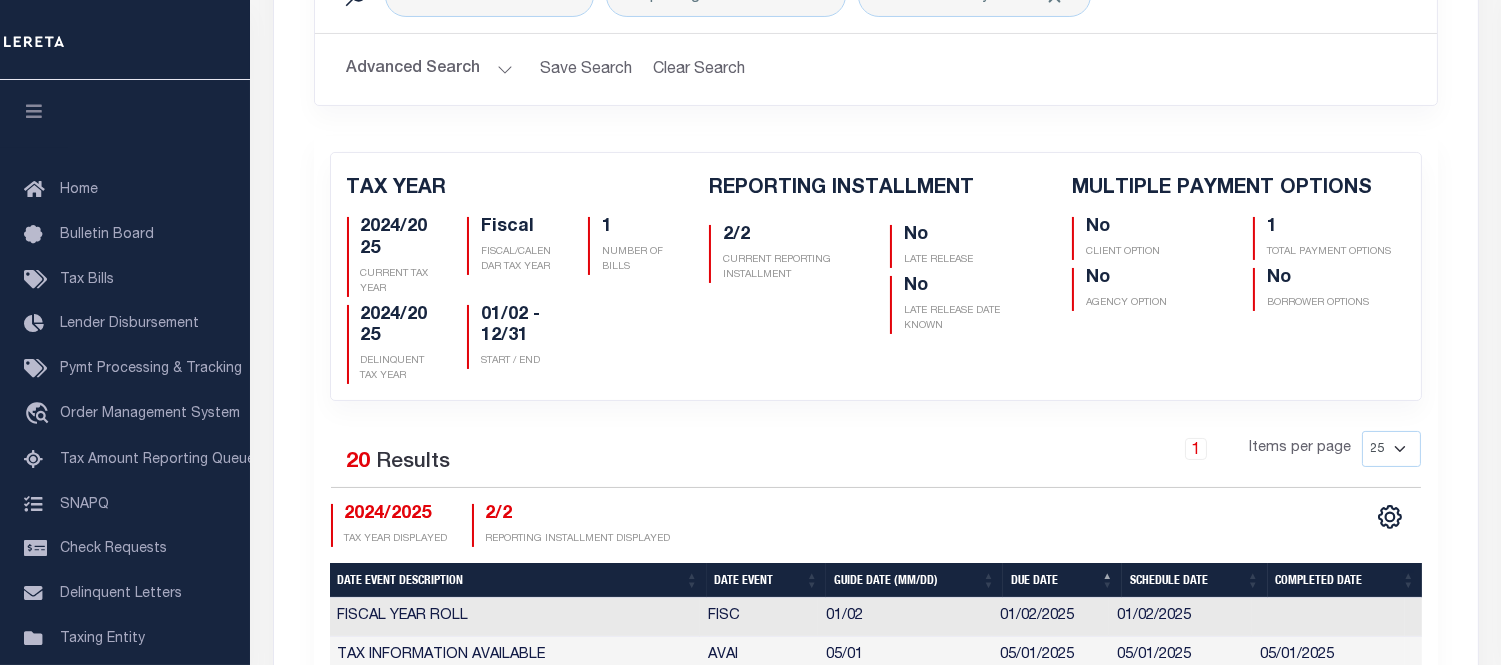 scroll, scrollTop: 888, scrollLeft: 0, axis: vertical 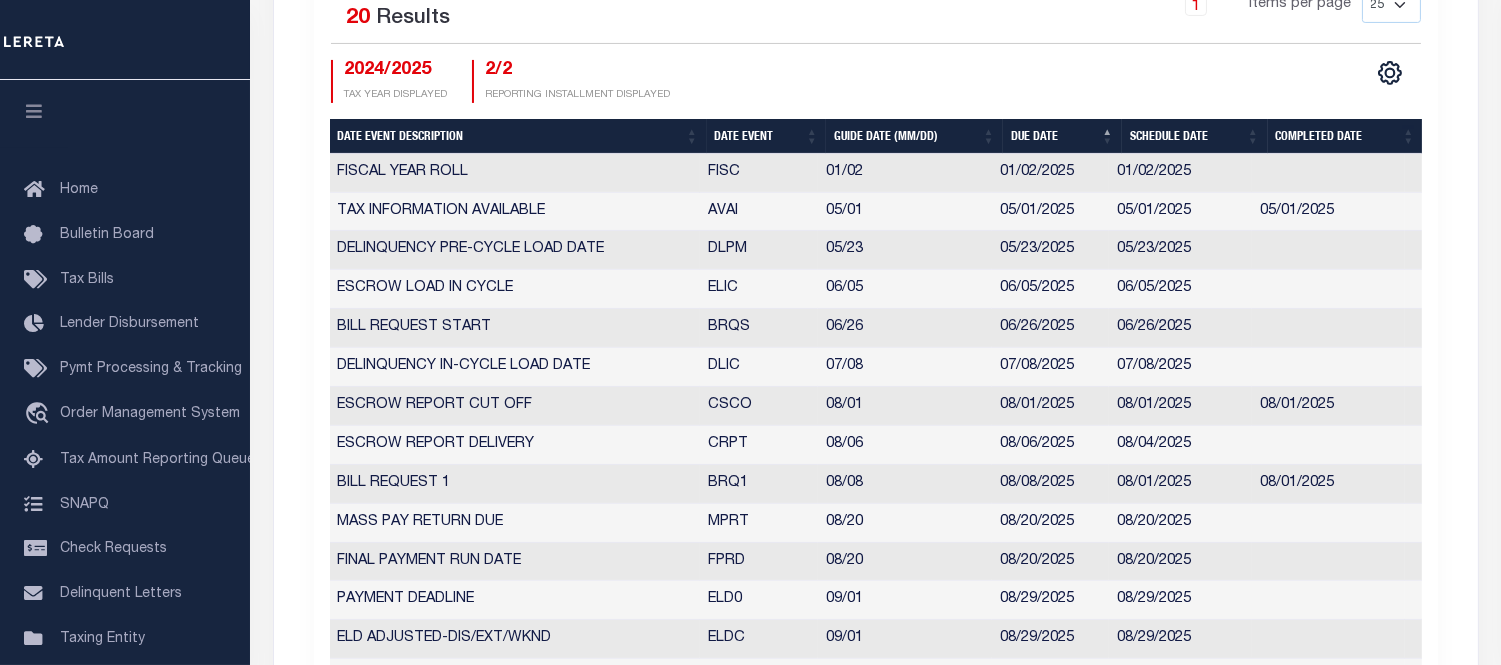 click on "Date Event" at bounding box center [767, 136] 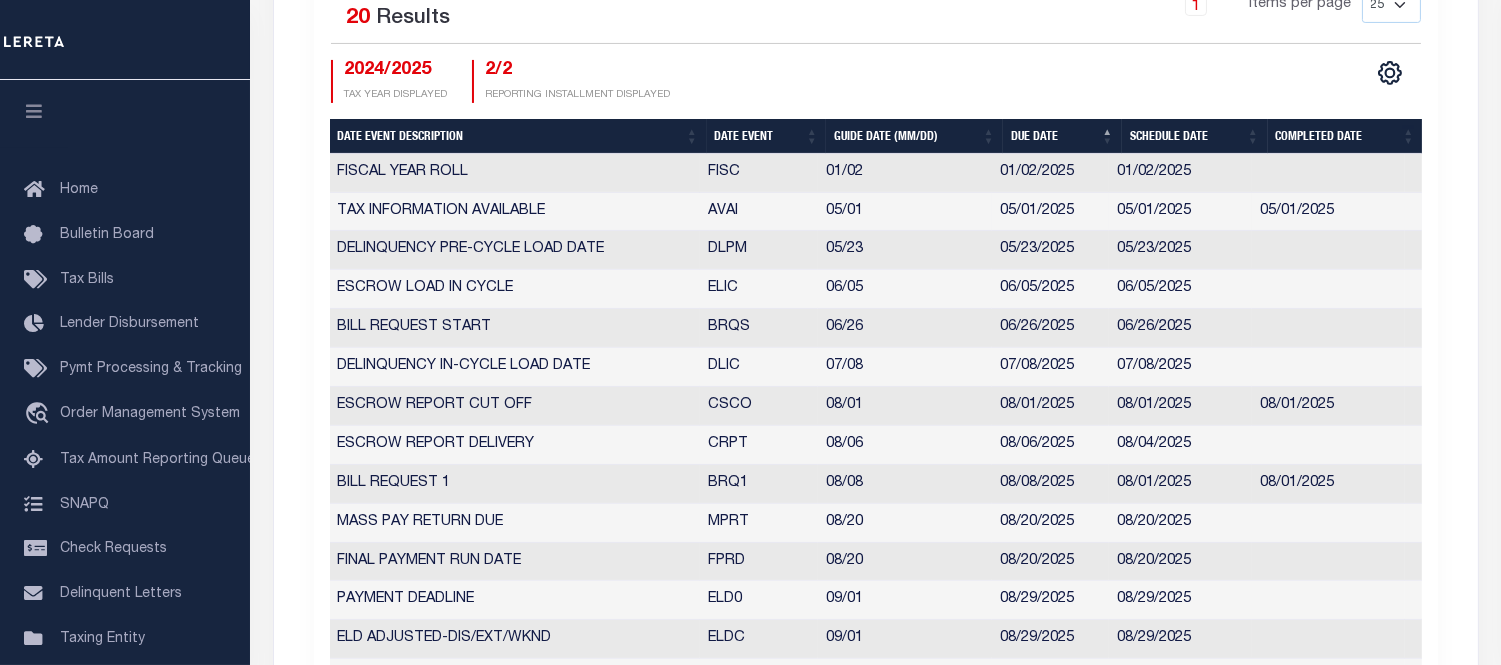 checkbox on "false" 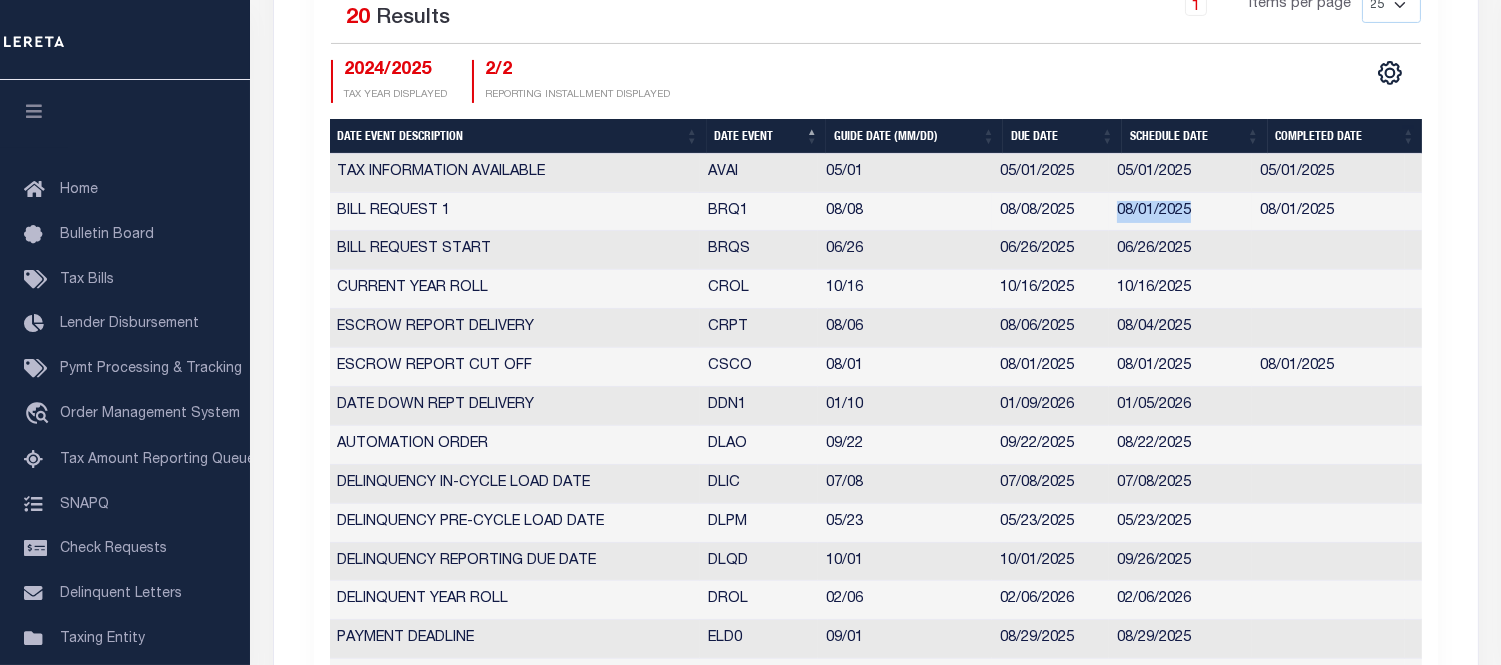 drag, startPoint x: 1204, startPoint y: 211, endPoint x: 1107, endPoint y: 215, distance: 97.082436 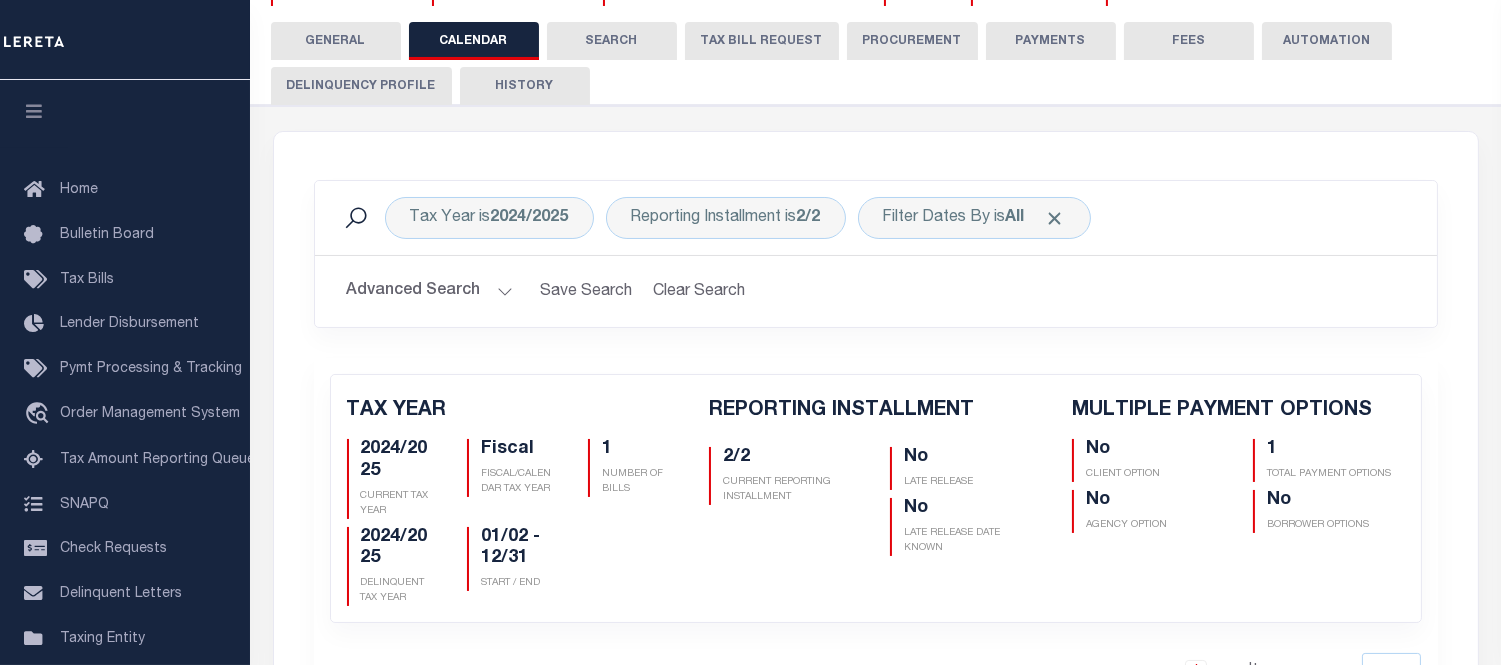 scroll, scrollTop: 0, scrollLeft: 0, axis: both 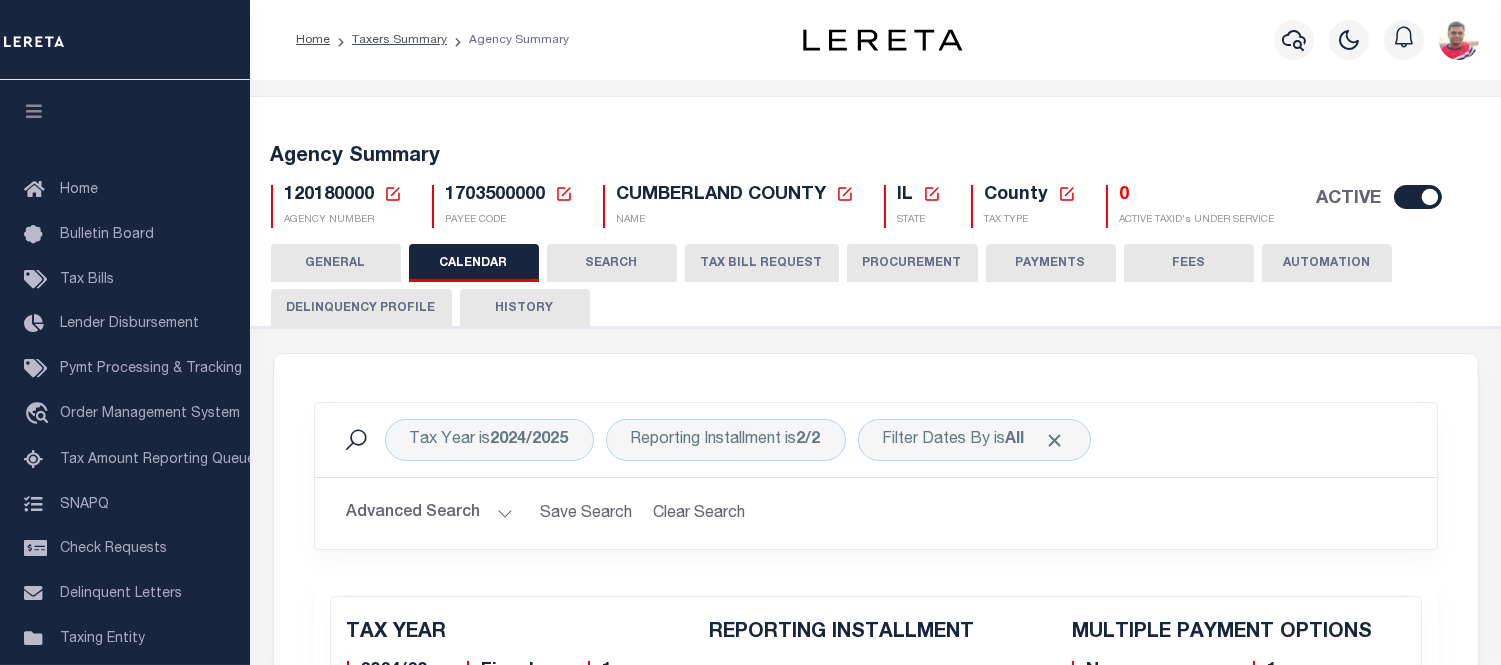 click on "120180000" at bounding box center (330, 195) 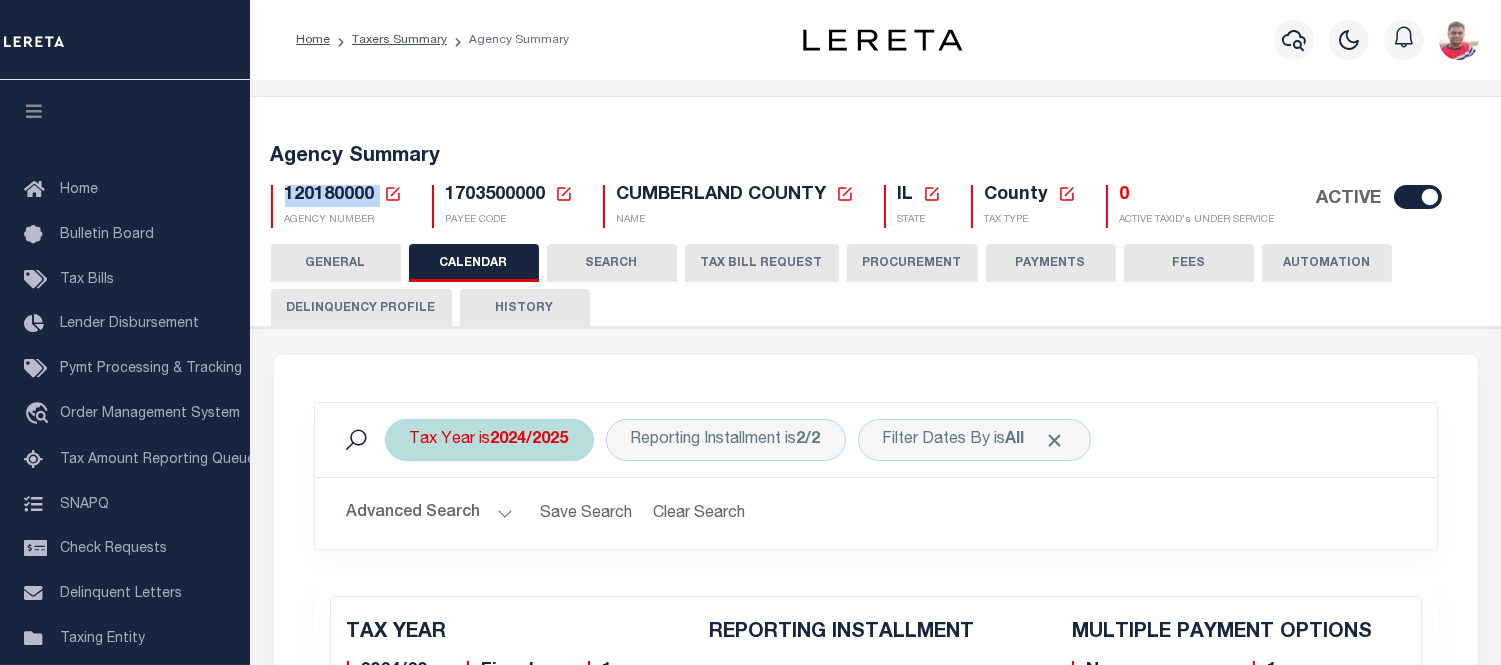 copy on "120180000" 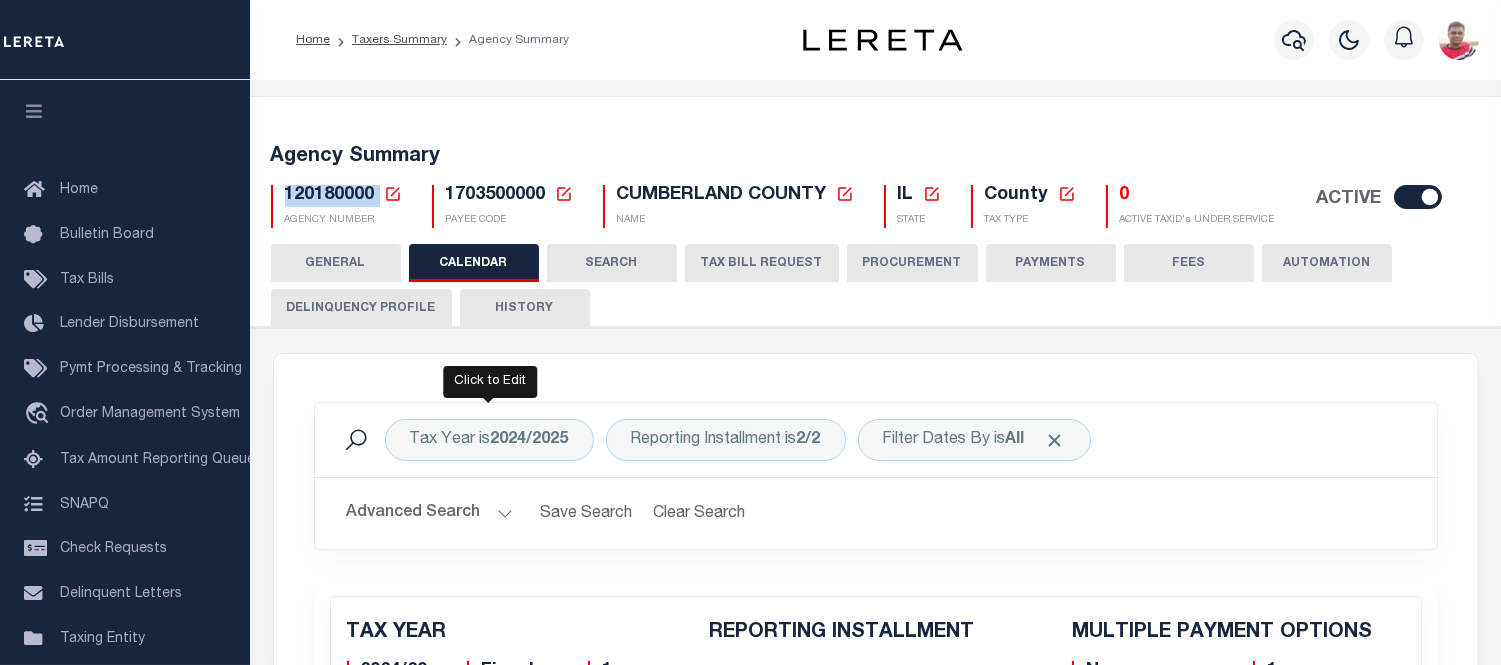 copy on "120180000" 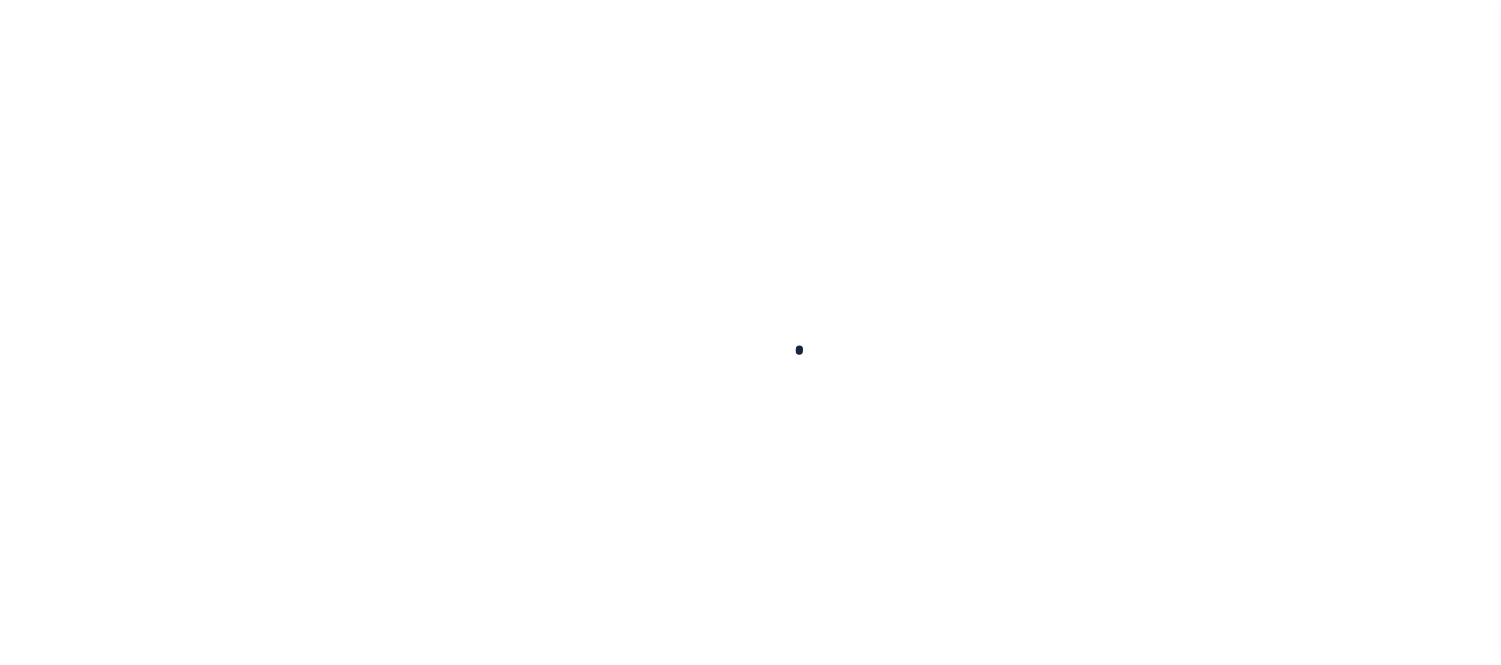 scroll, scrollTop: 0, scrollLeft: 0, axis: both 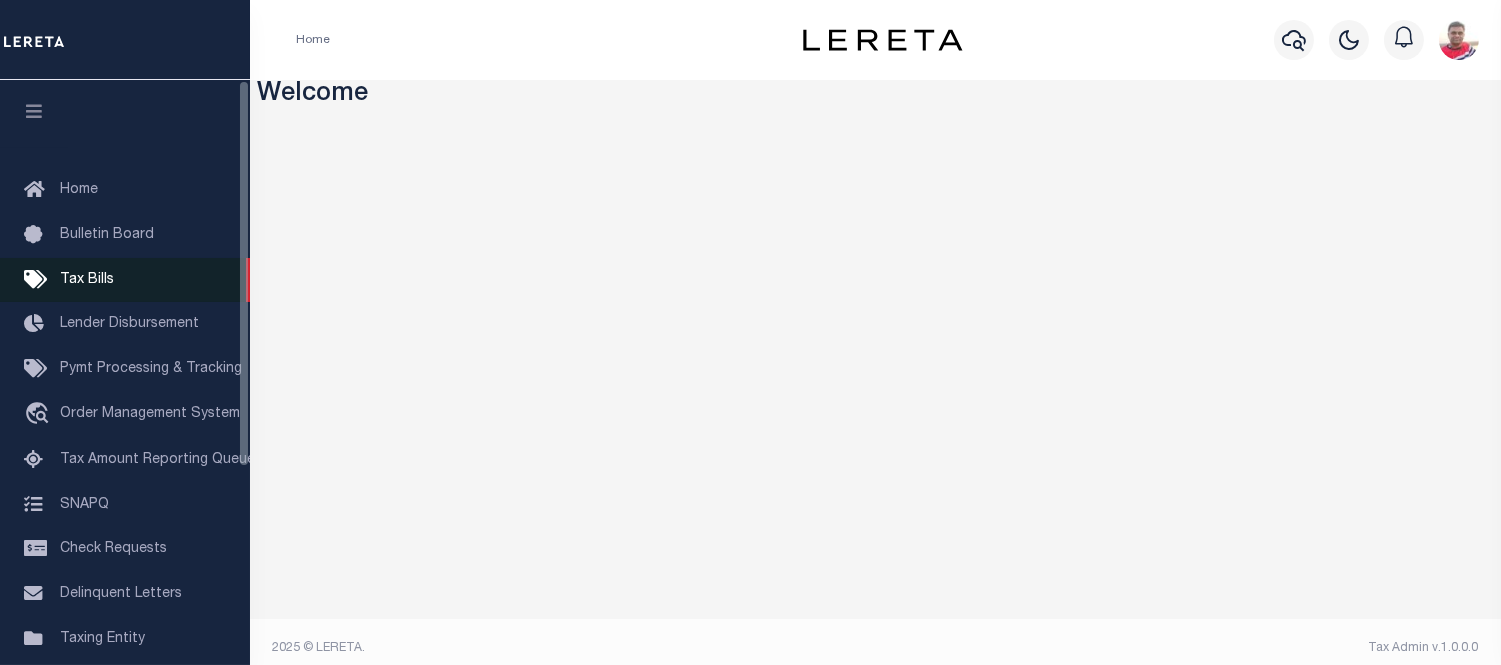 click on "Tax Bills" at bounding box center [87, 280] 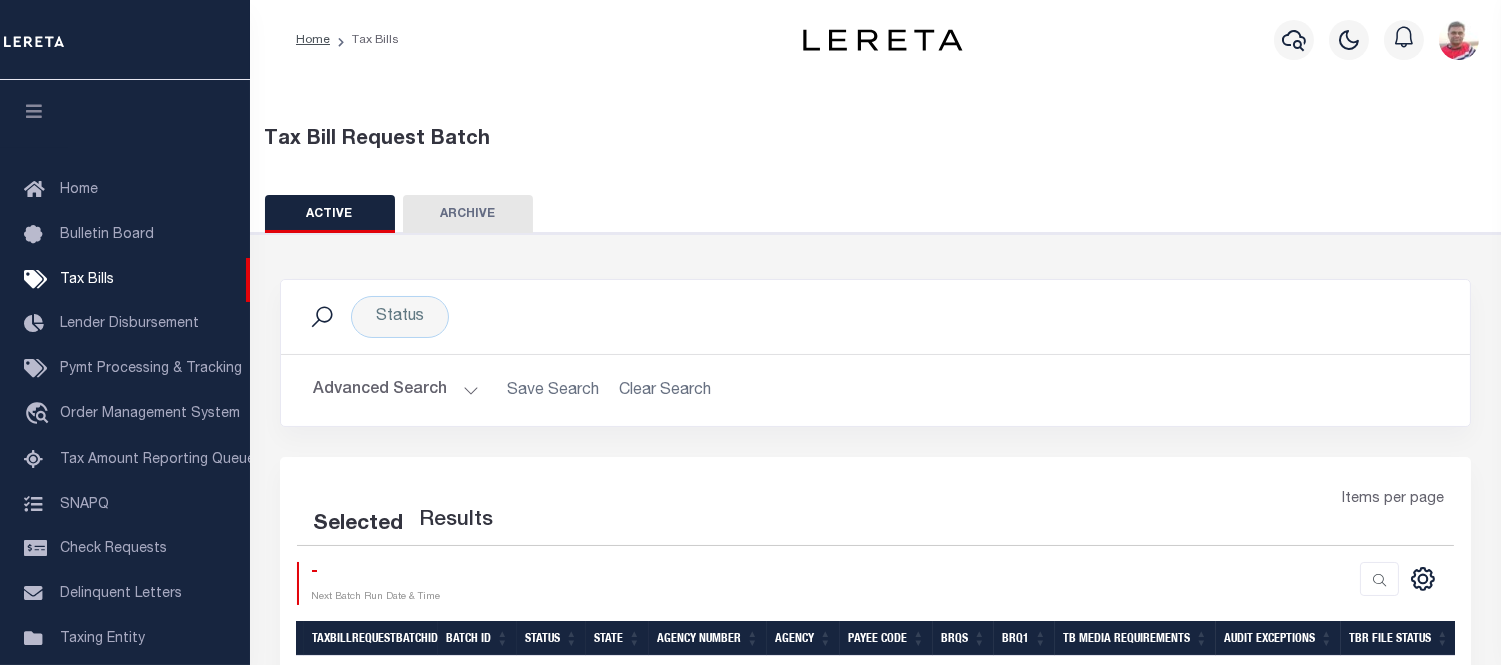 scroll, scrollTop: 147, scrollLeft: 0, axis: vertical 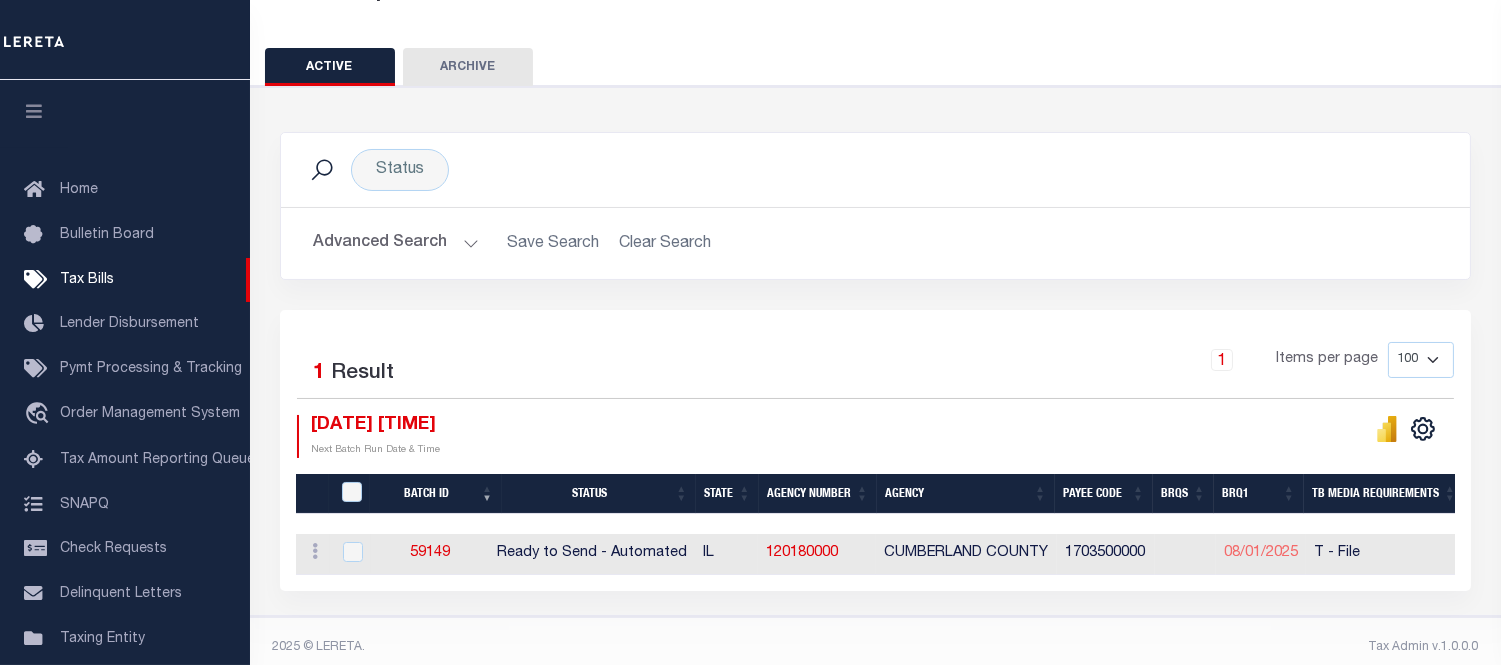 drag, startPoint x: 662, startPoint y: 587, endPoint x: 704, endPoint y: 581, distance: 42.426407 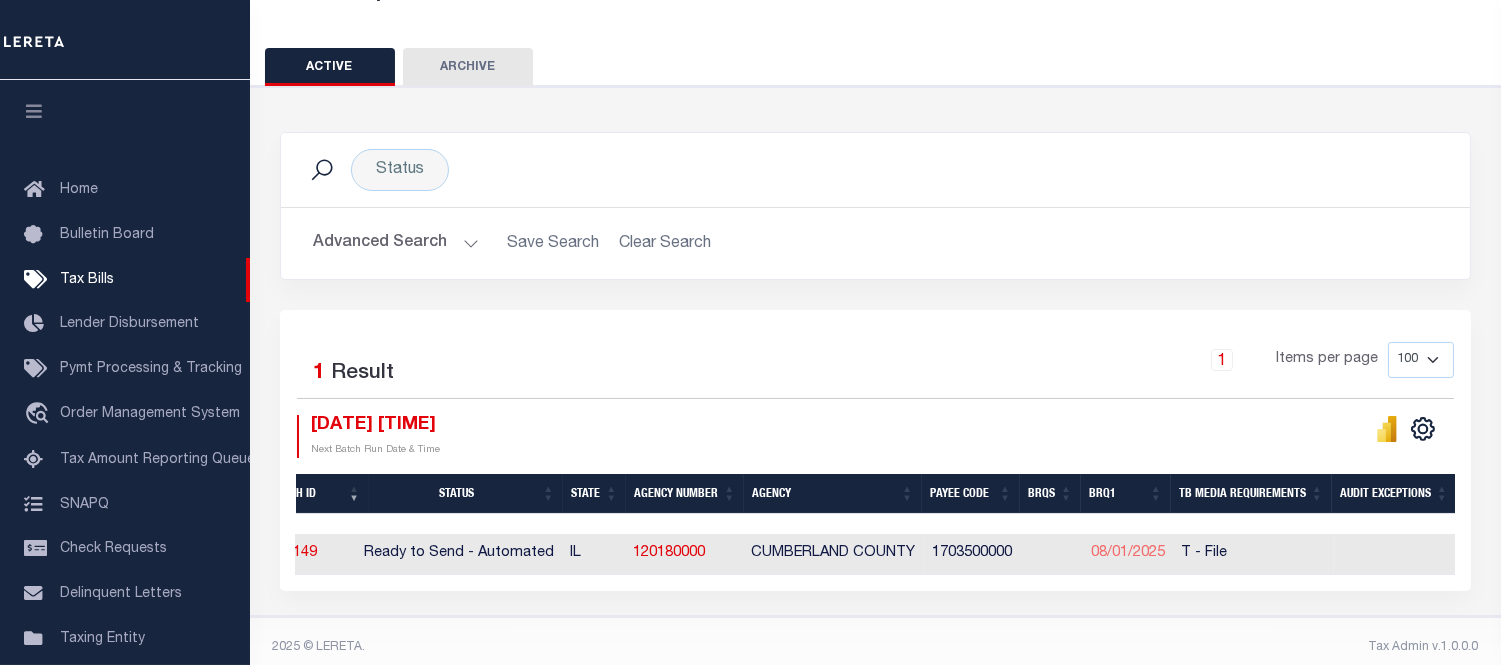 scroll, scrollTop: 0, scrollLeft: 171, axis: horizontal 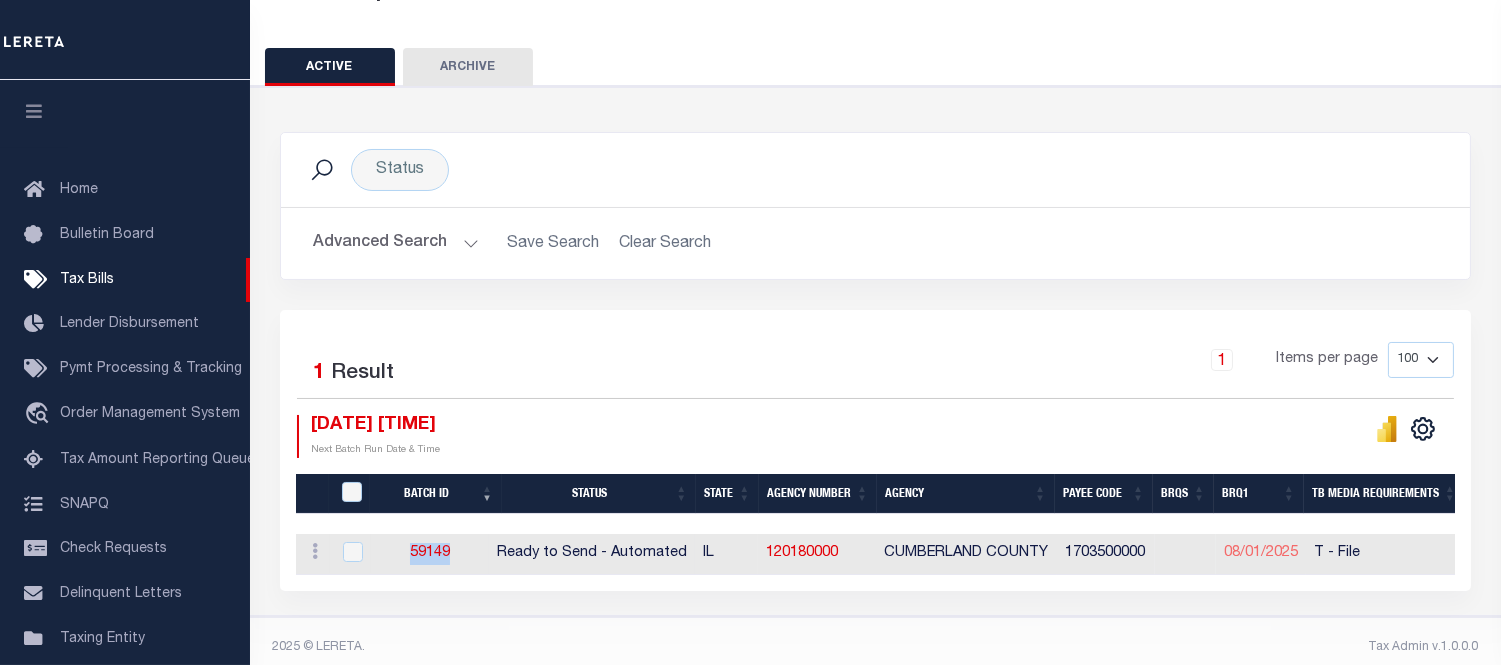 drag, startPoint x: 474, startPoint y: 552, endPoint x: 405, endPoint y: 552, distance: 69 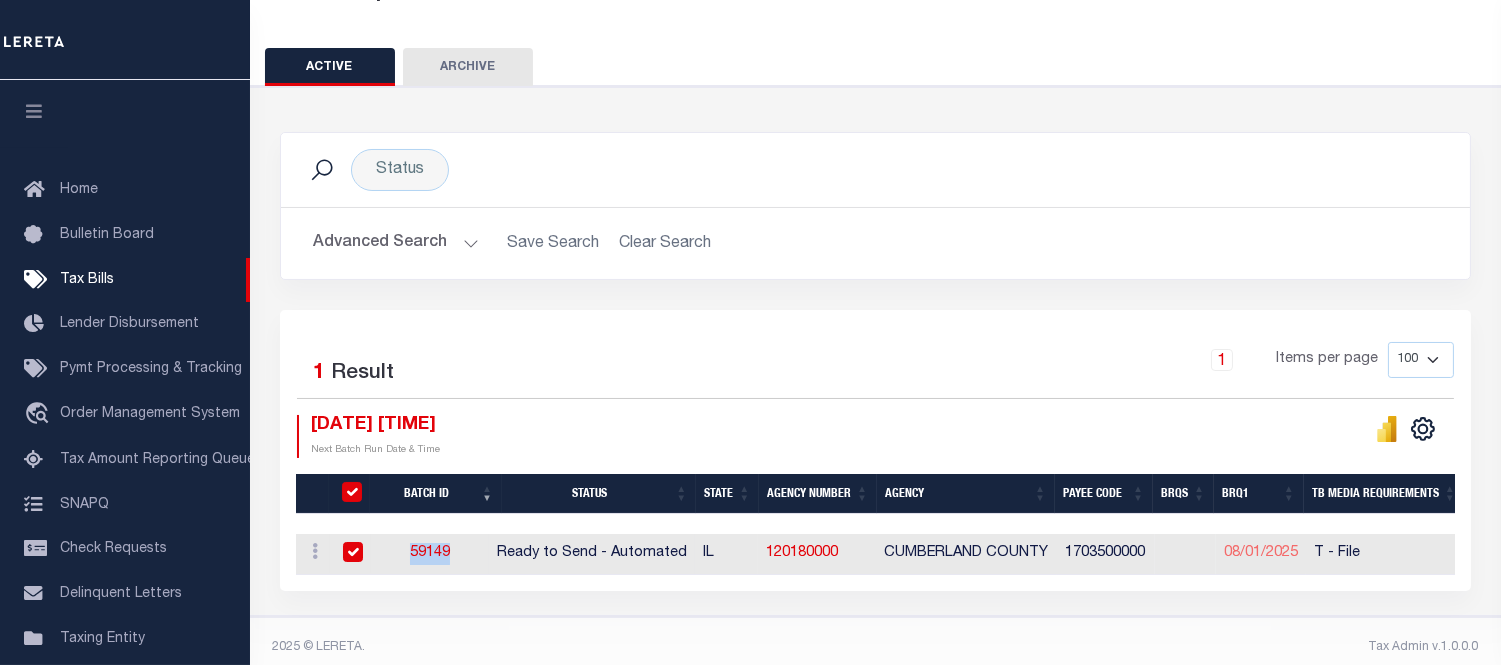 checkbox on "true" 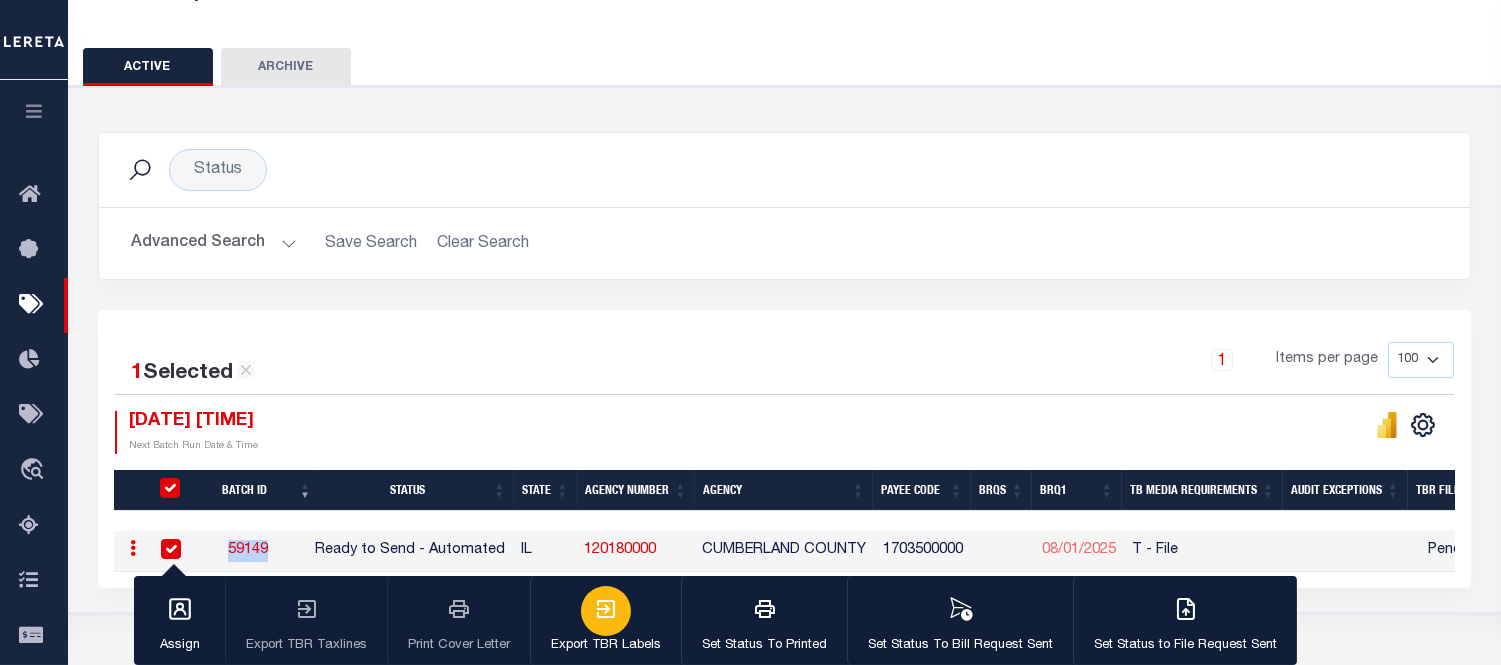 copy on "59149" 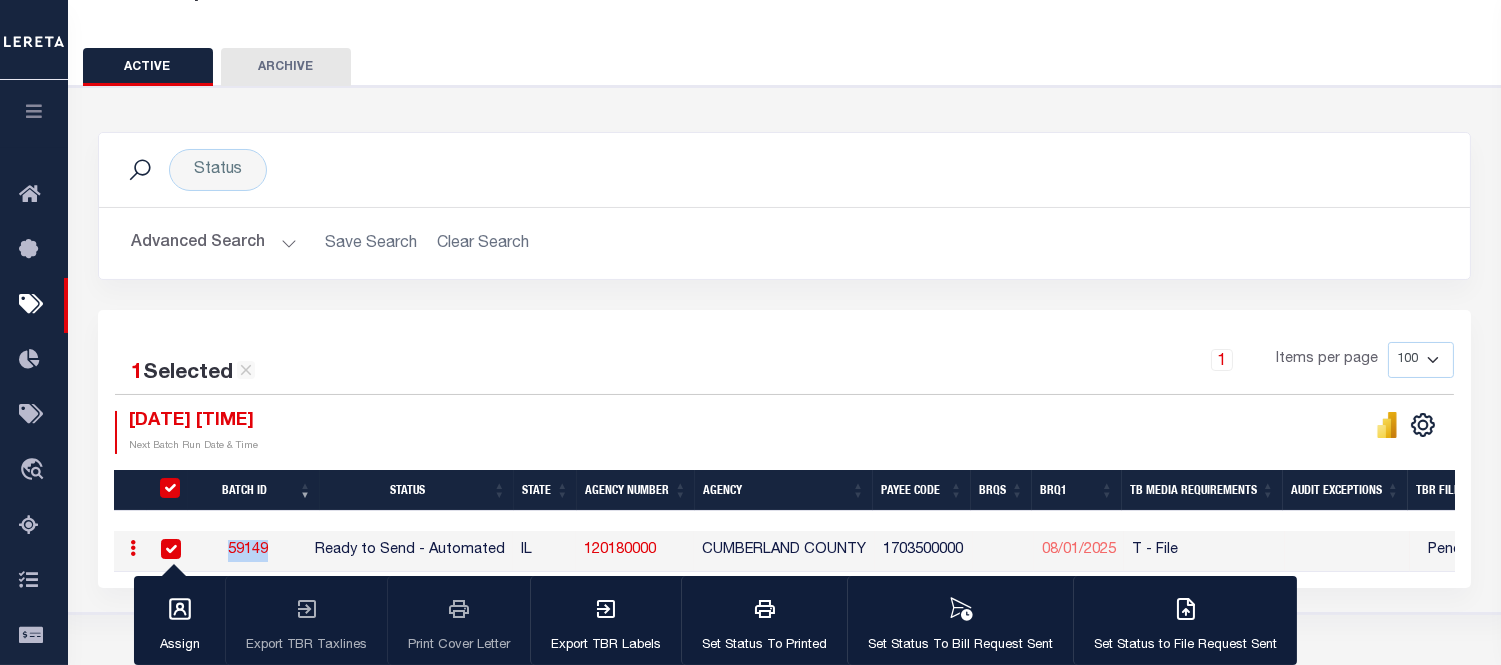 scroll, scrollTop: 394, scrollLeft: 0, axis: vertical 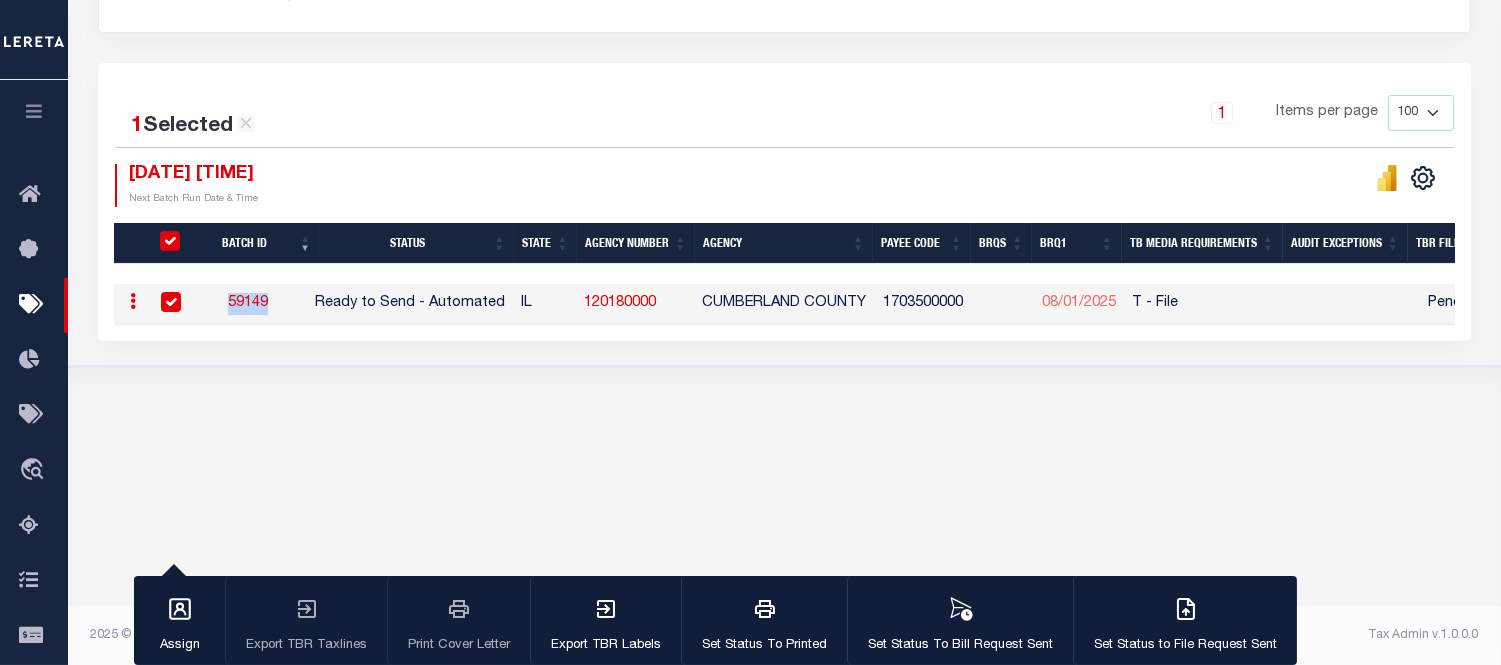 click at bounding box center [133, 301] 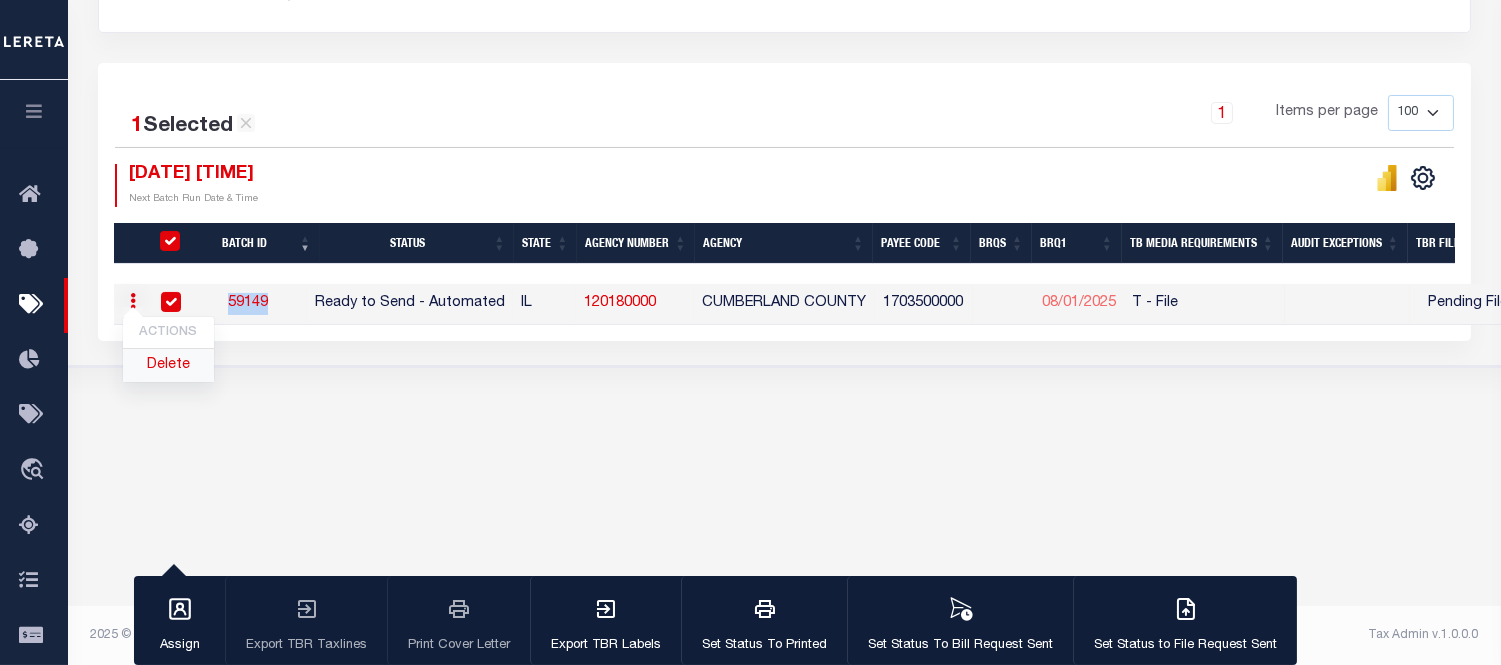 click on "Delete" at bounding box center [168, 365] 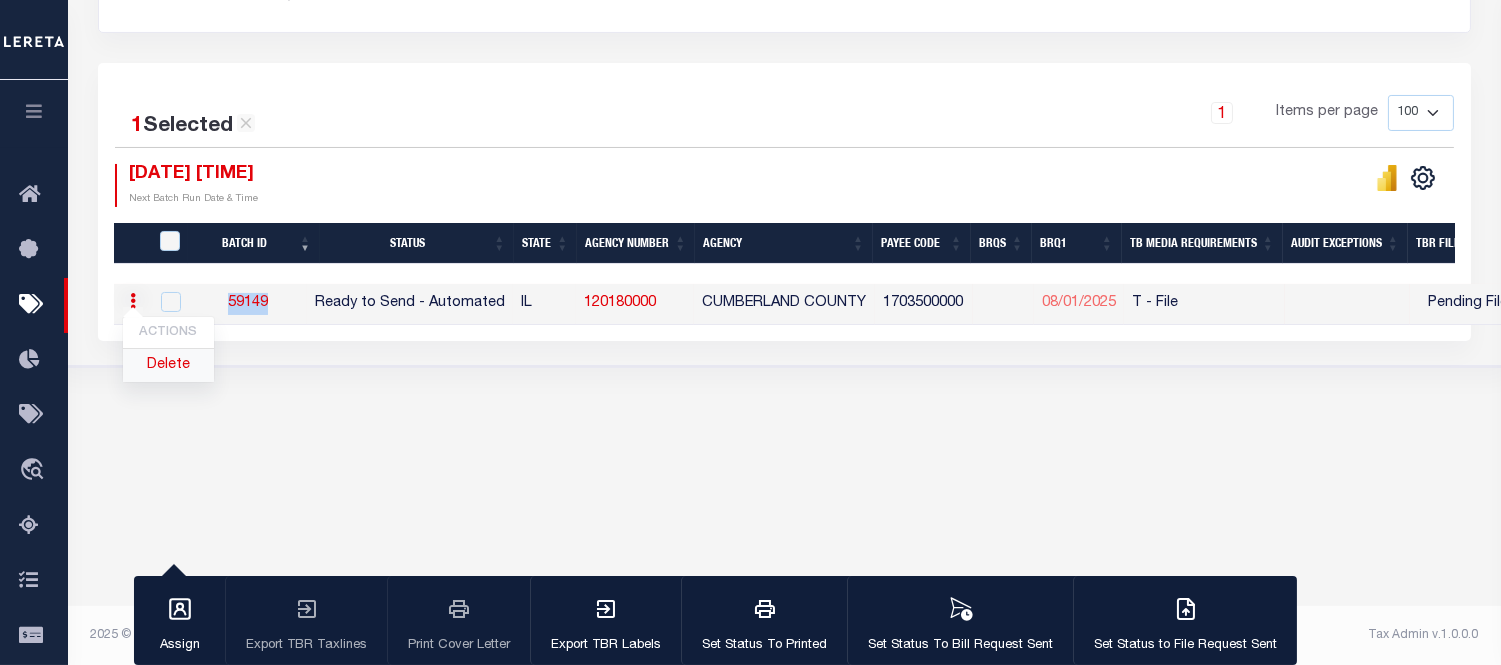 checkbox on "false" 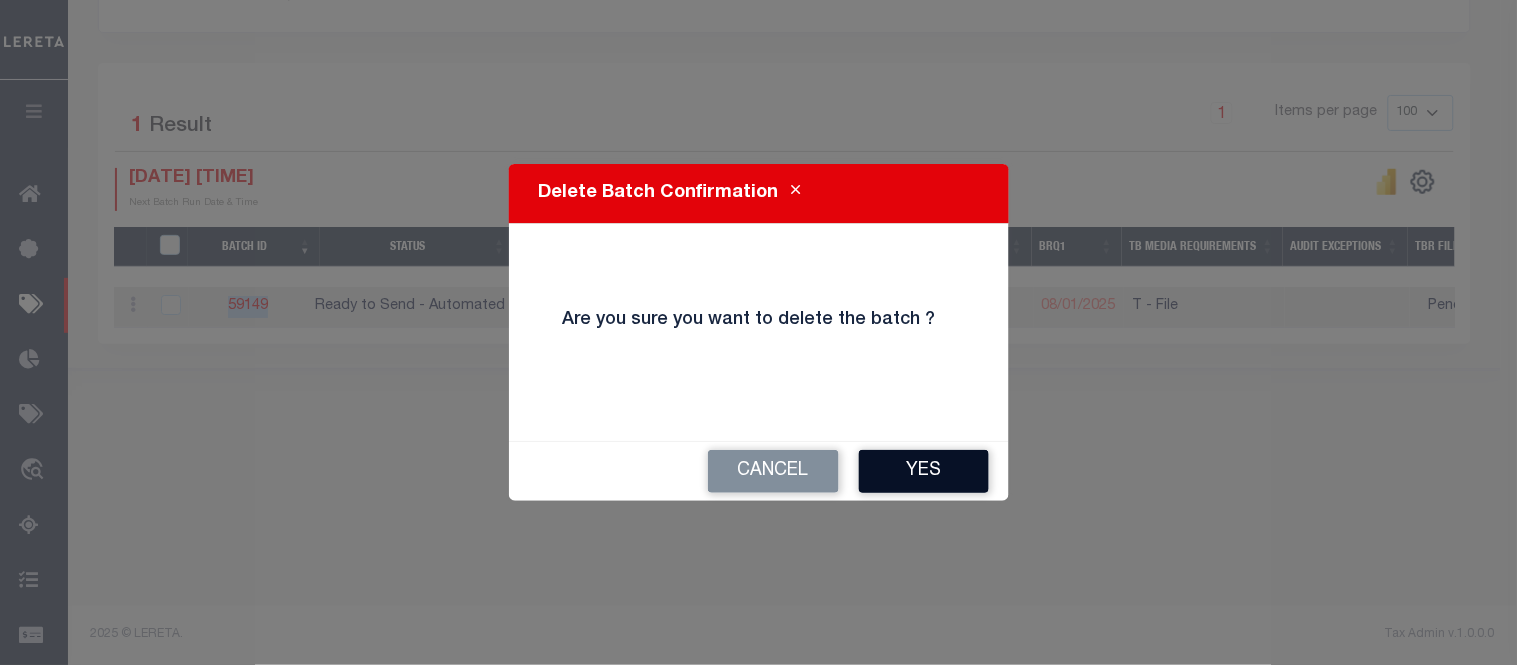 click on "Yes" at bounding box center (924, 471) 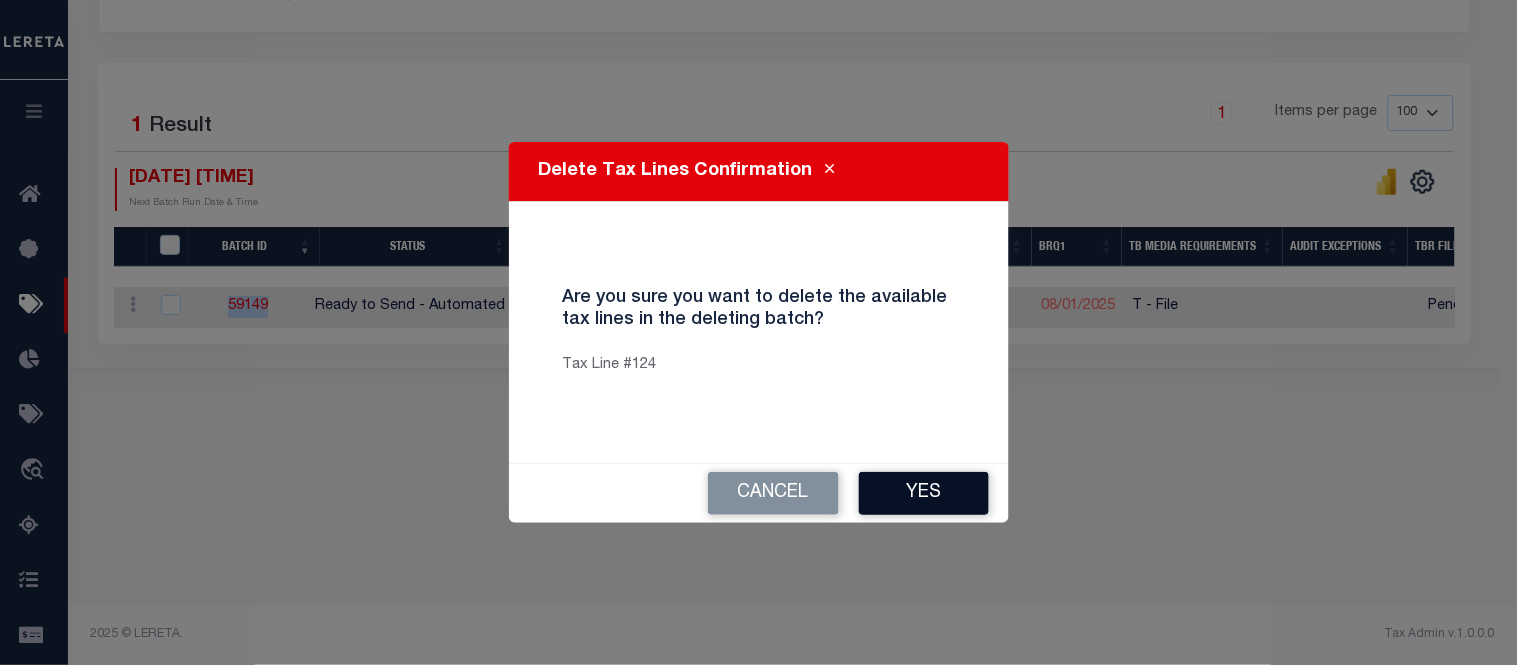 click on "Yes" at bounding box center [924, 493] 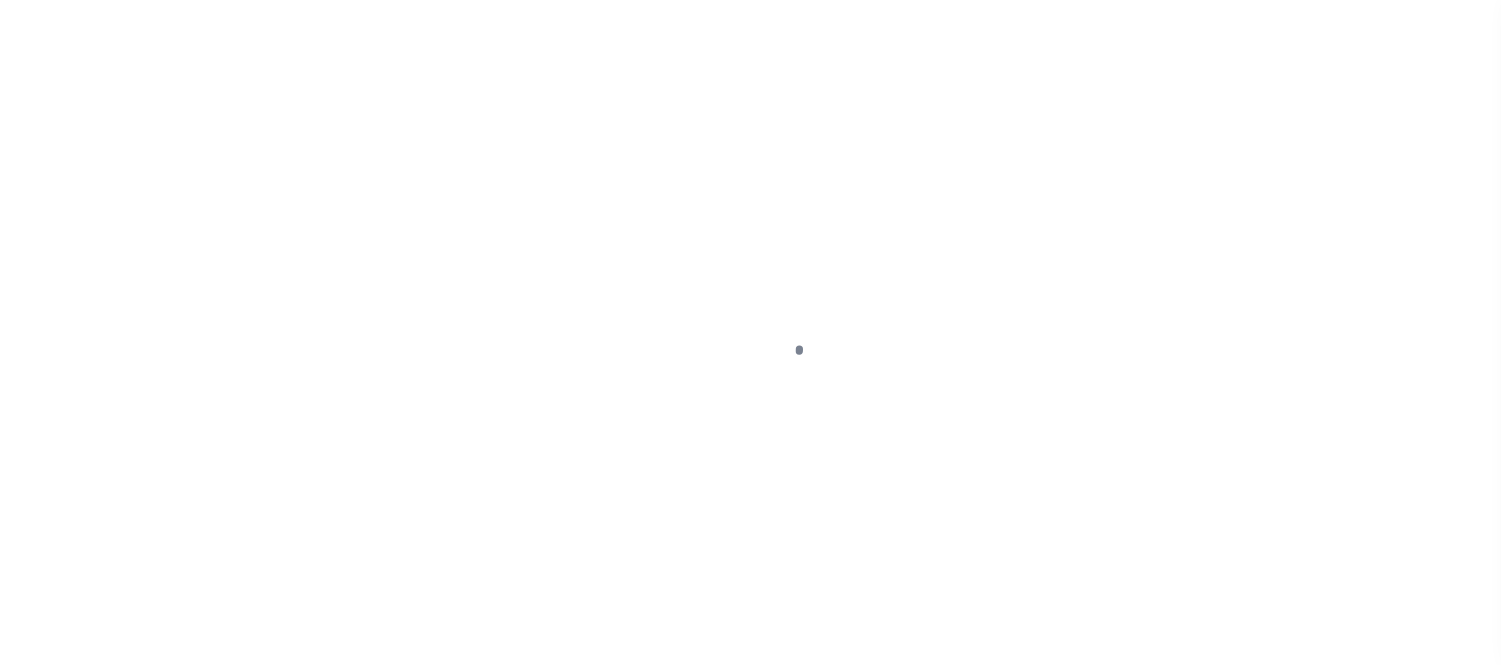 select on "RTA" 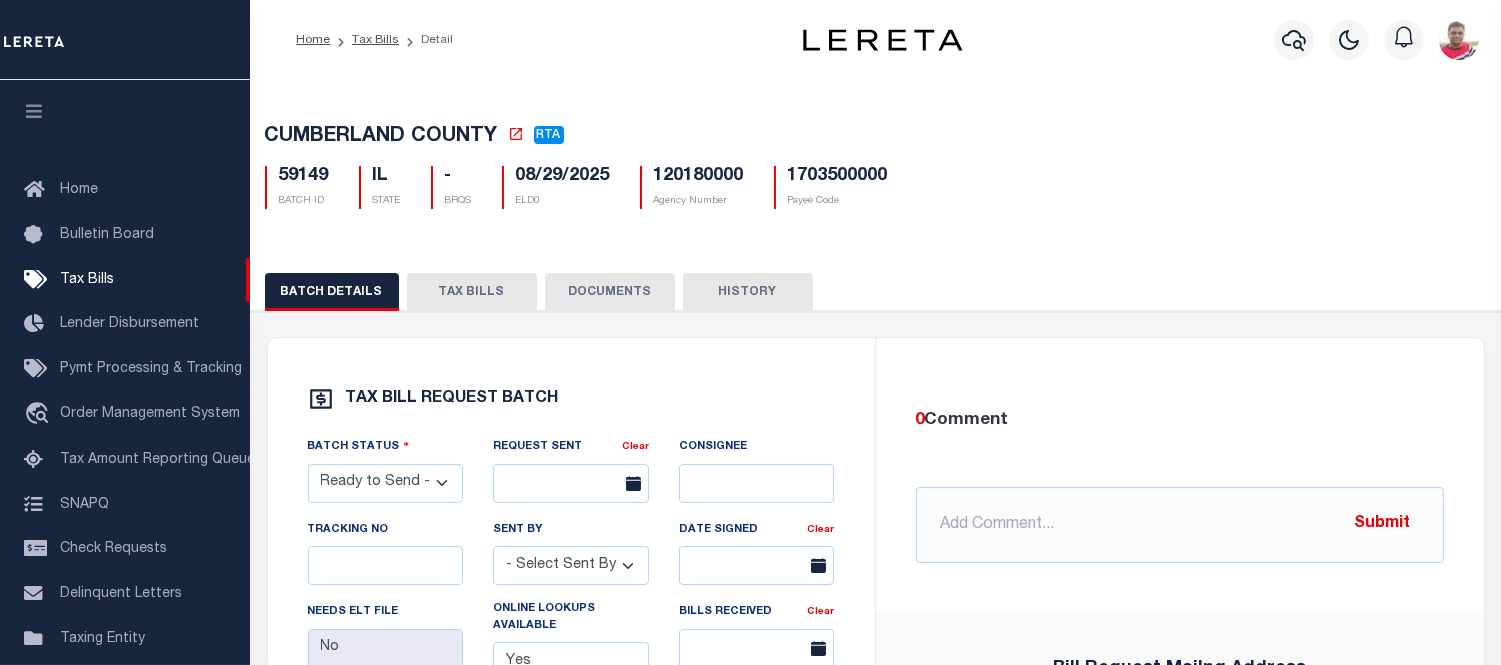 drag, startPoint x: 765, startPoint y: 297, endPoint x: 901, endPoint y: 298, distance: 136.00368 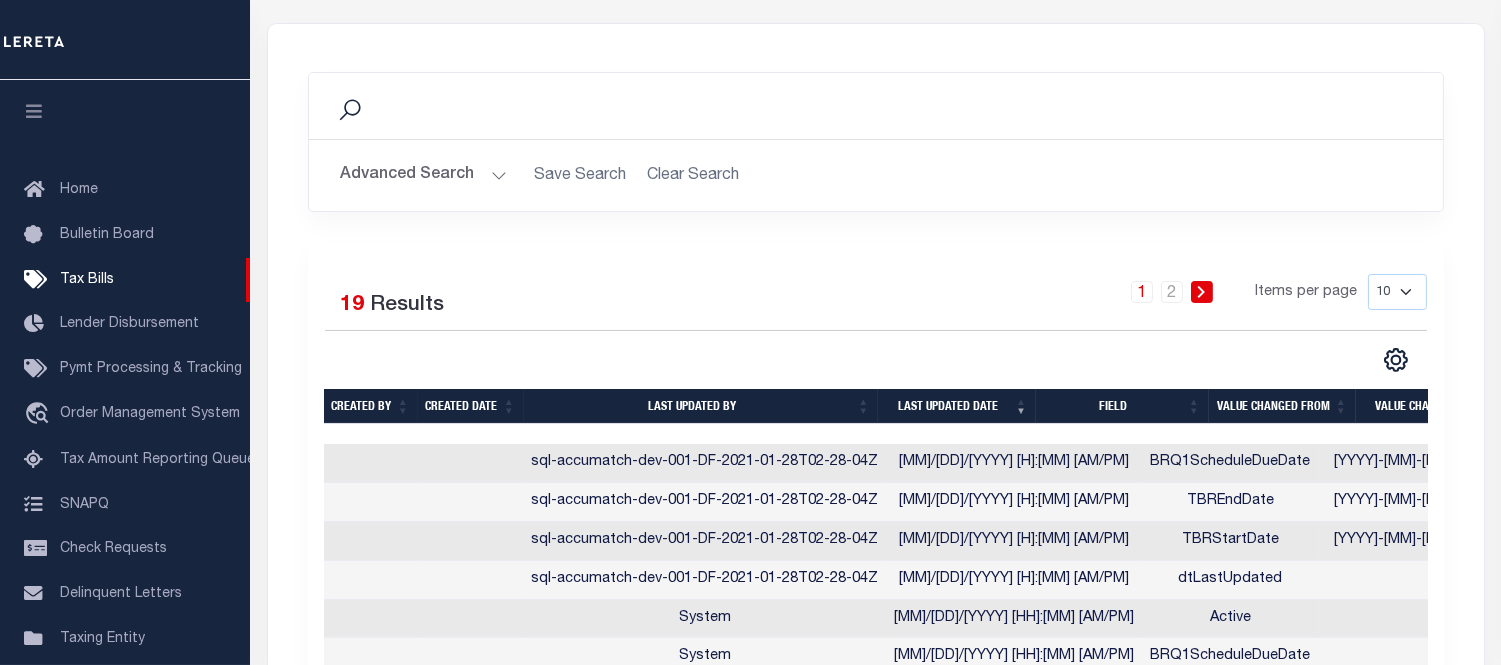 scroll, scrollTop: 647, scrollLeft: 0, axis: vertical 